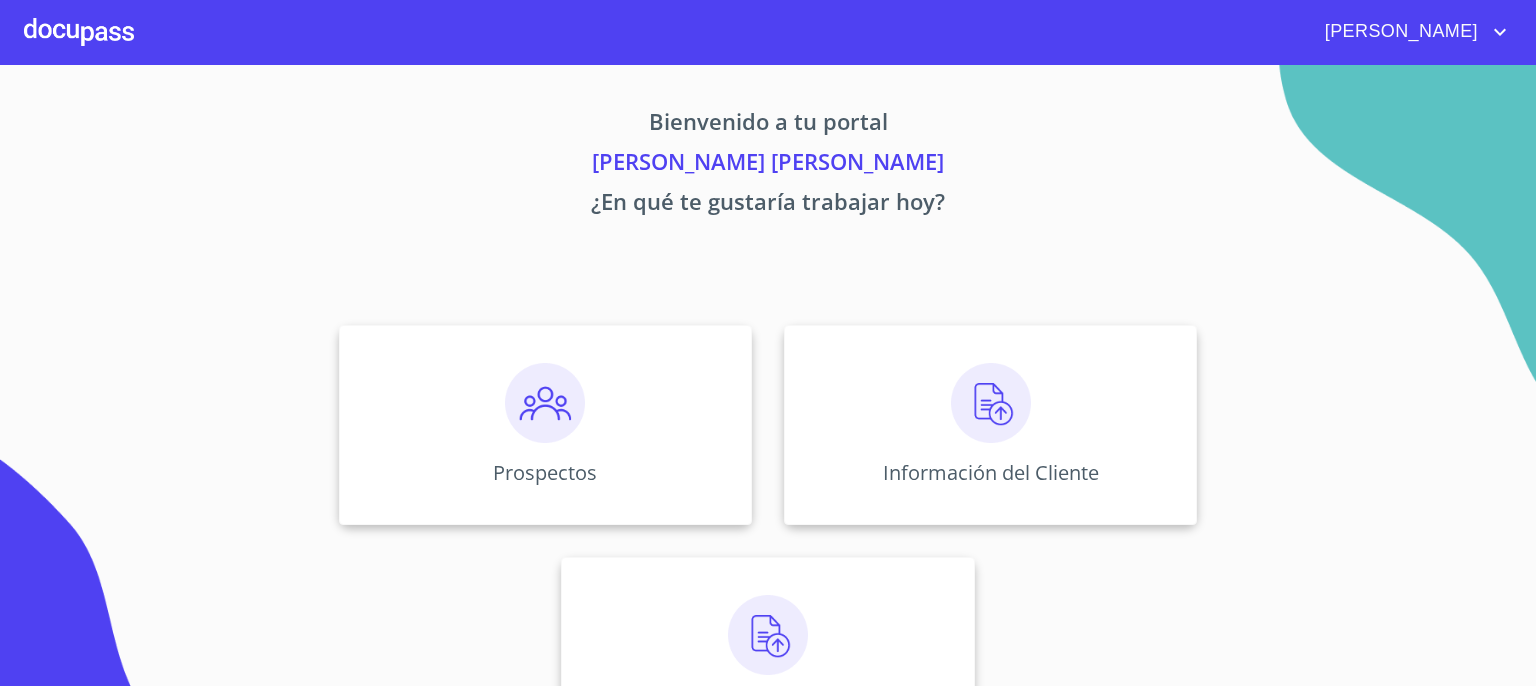 scroll, scrollTop: 0, scrollLeft: 0, axis: both 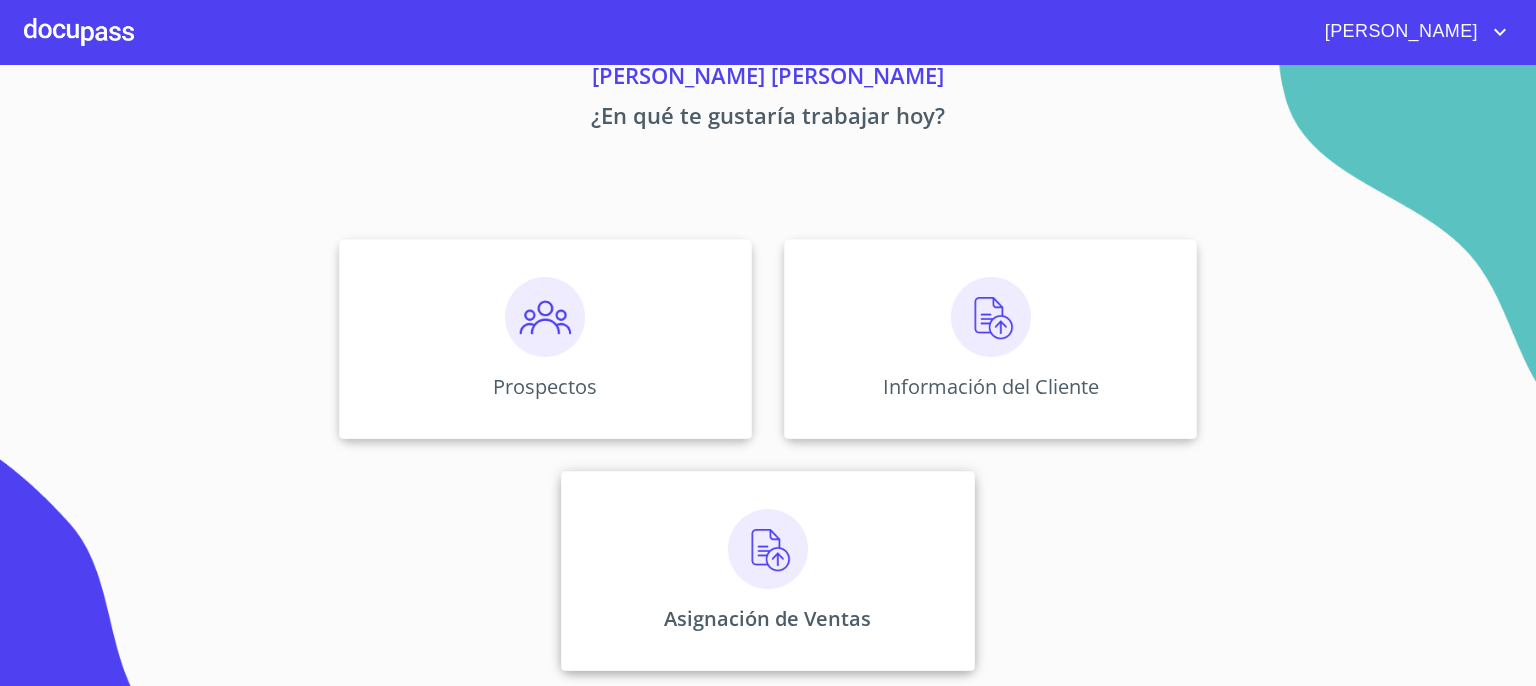 click at bounding box center (768, 549) 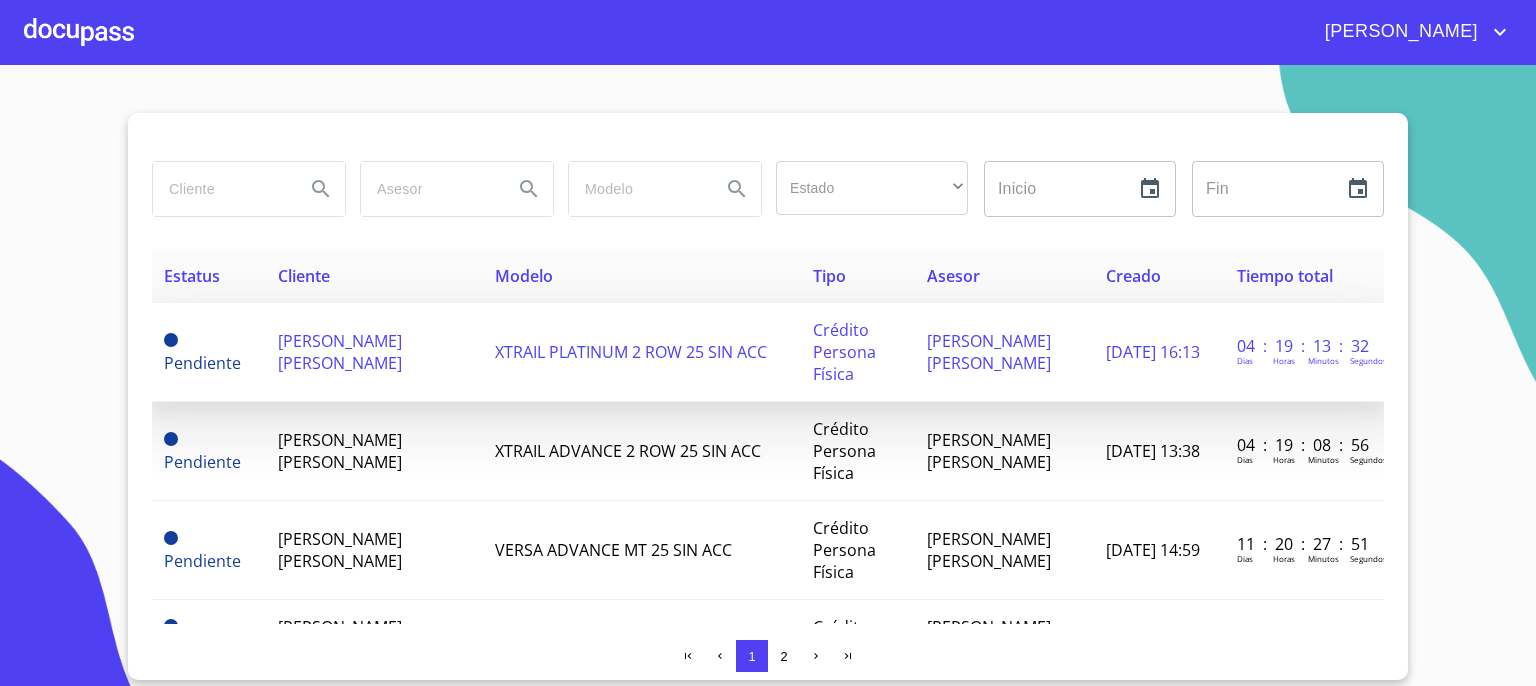 click on "[PERSON_NAME] [PERSON_NAME]" at bounding box center [340, 352] 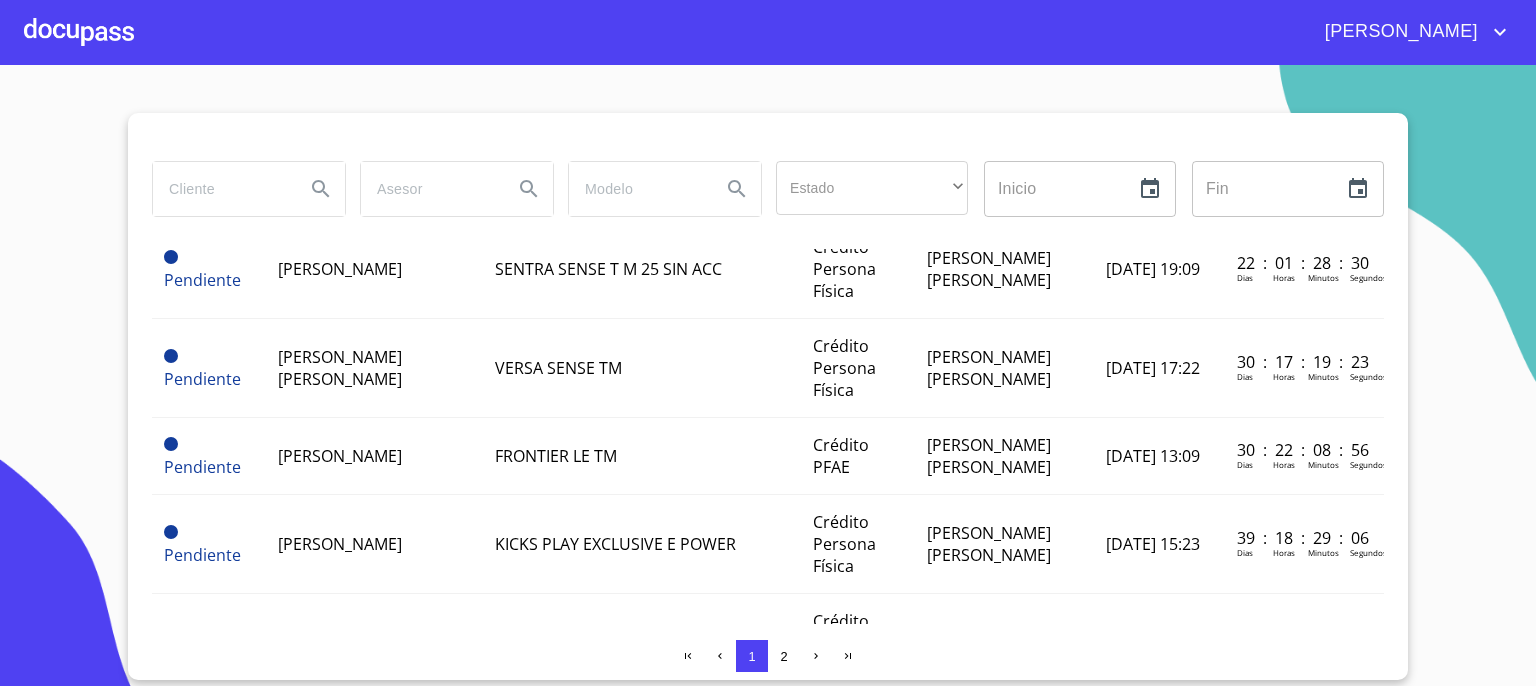 scroll, scrollTop: 0, scrollLeft: 0, axis: both 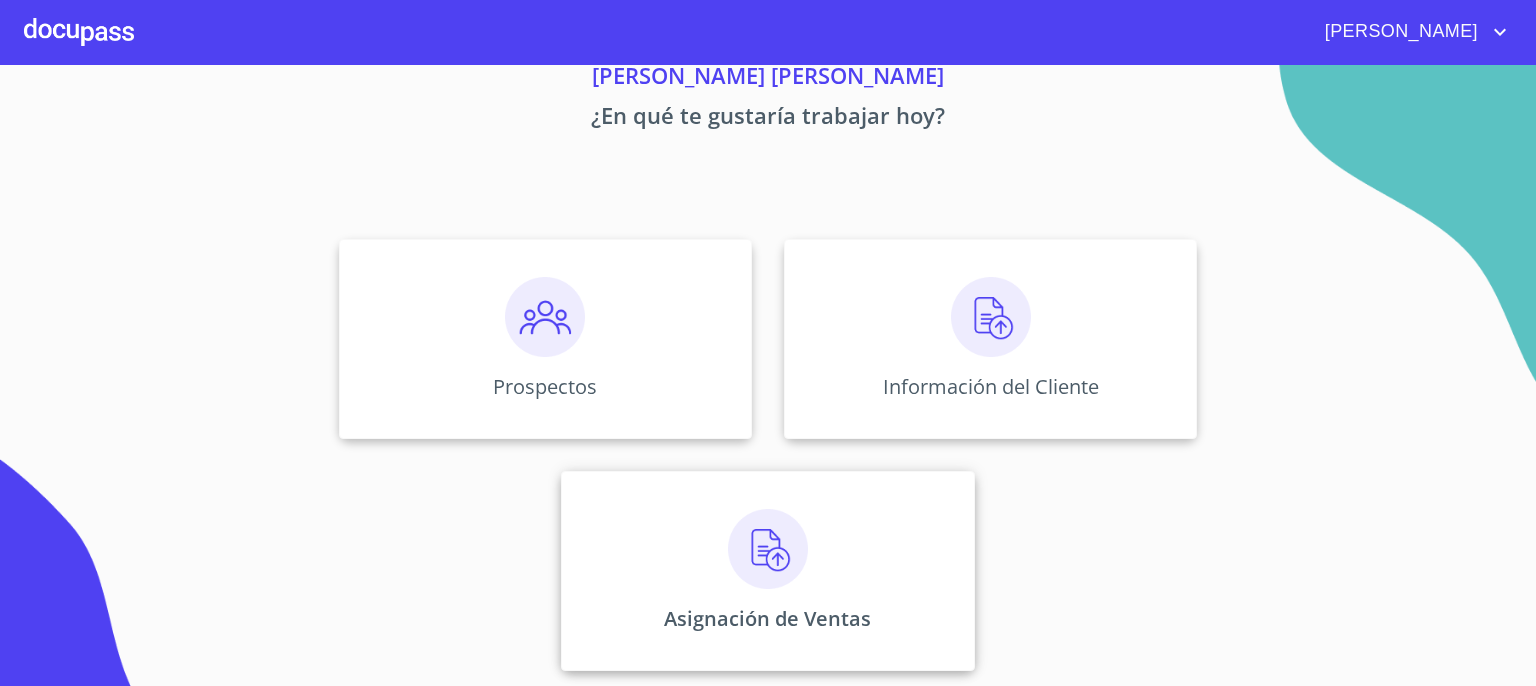 click at bounding box center [768, 549] 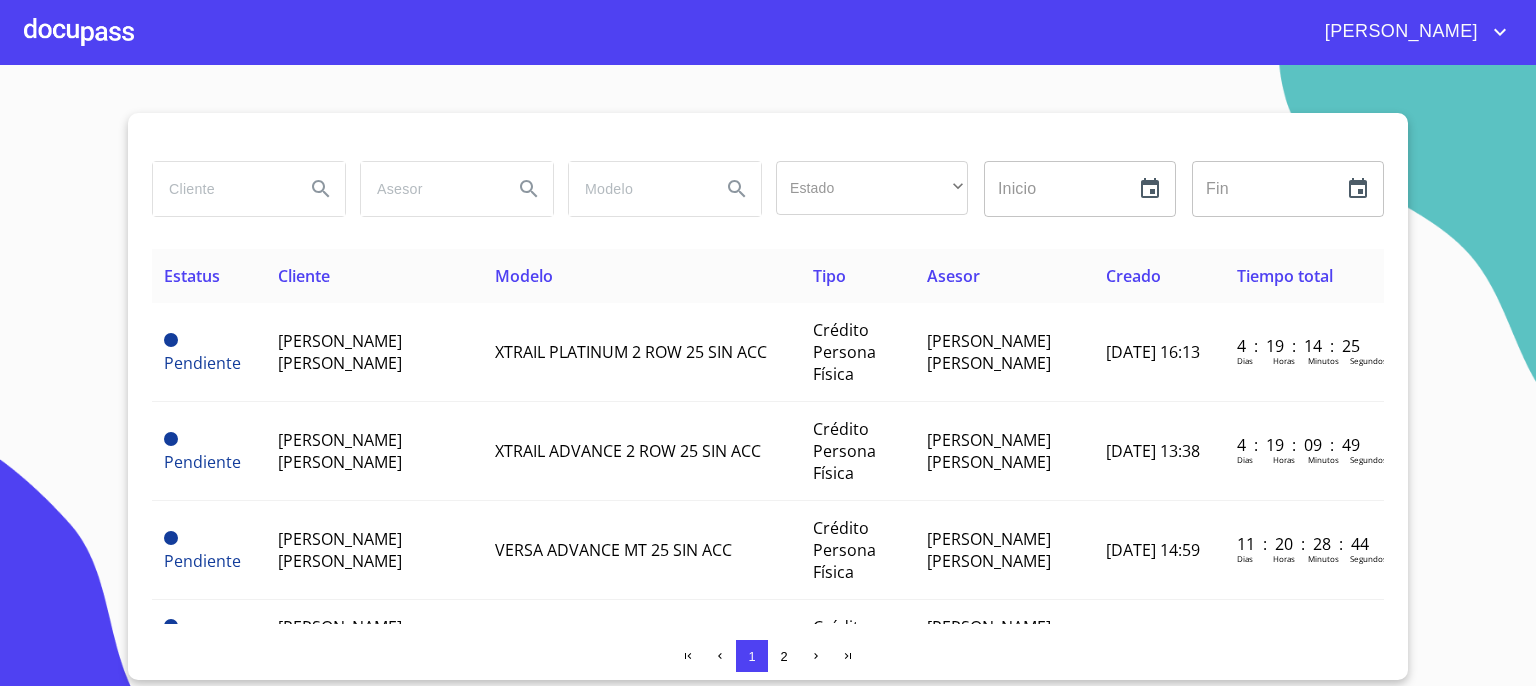click 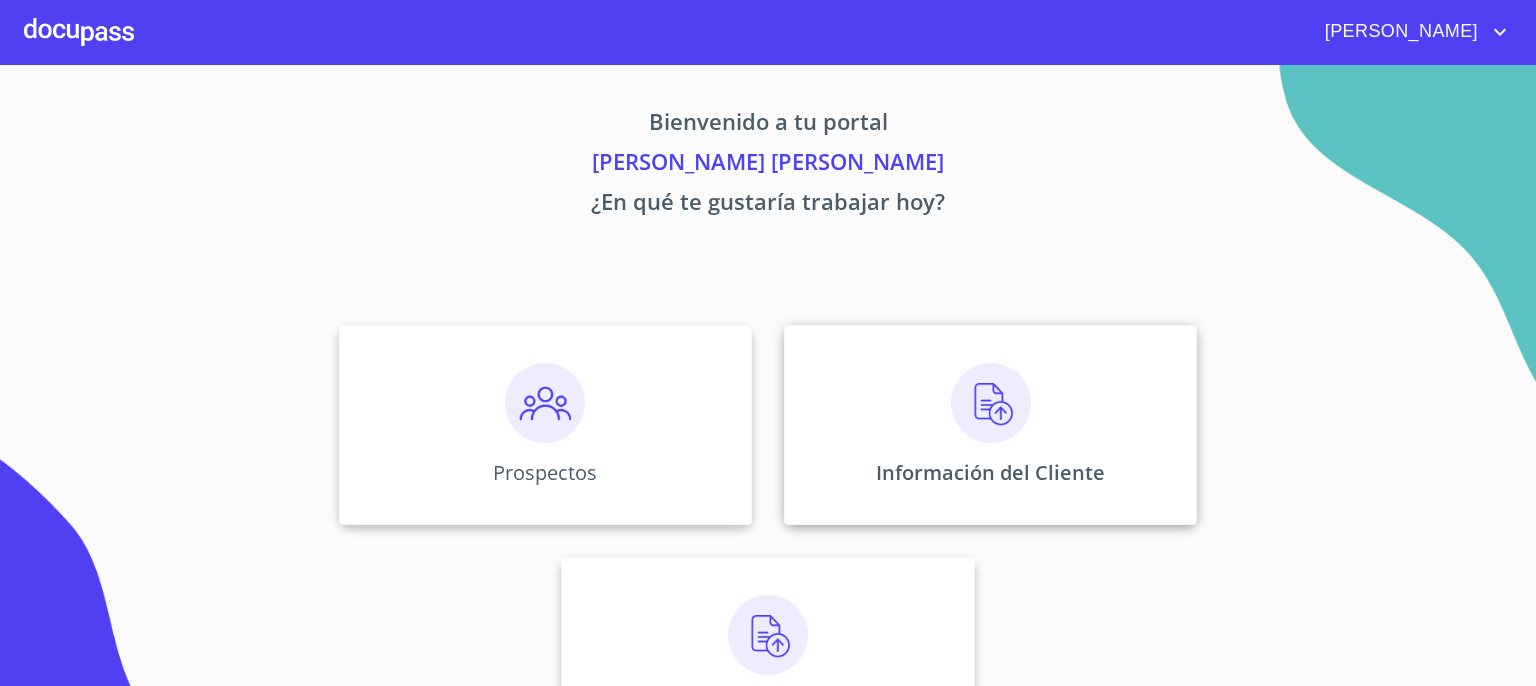 click at bounding box center (991, 403) 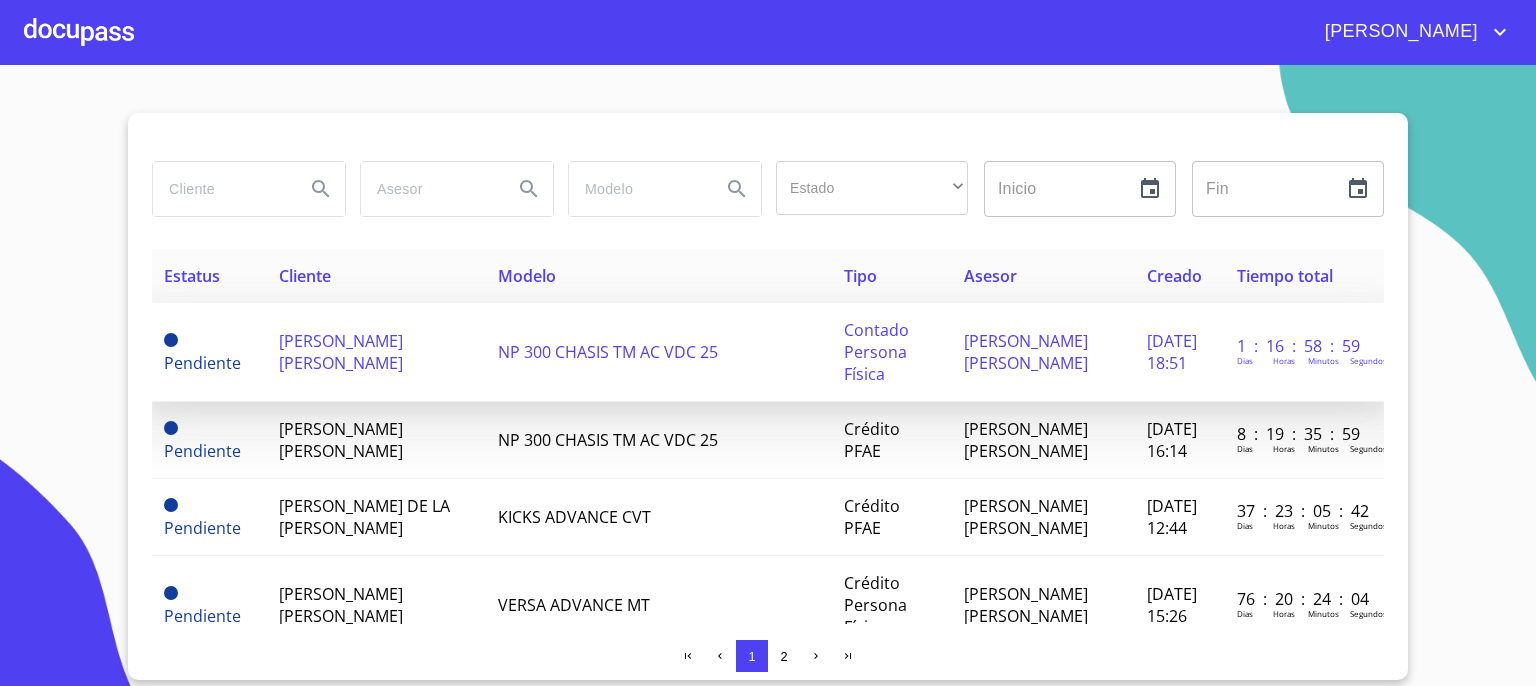 click on "NP 300 CHASIS TM AC VDC 25" at bounding box center [608, 352] 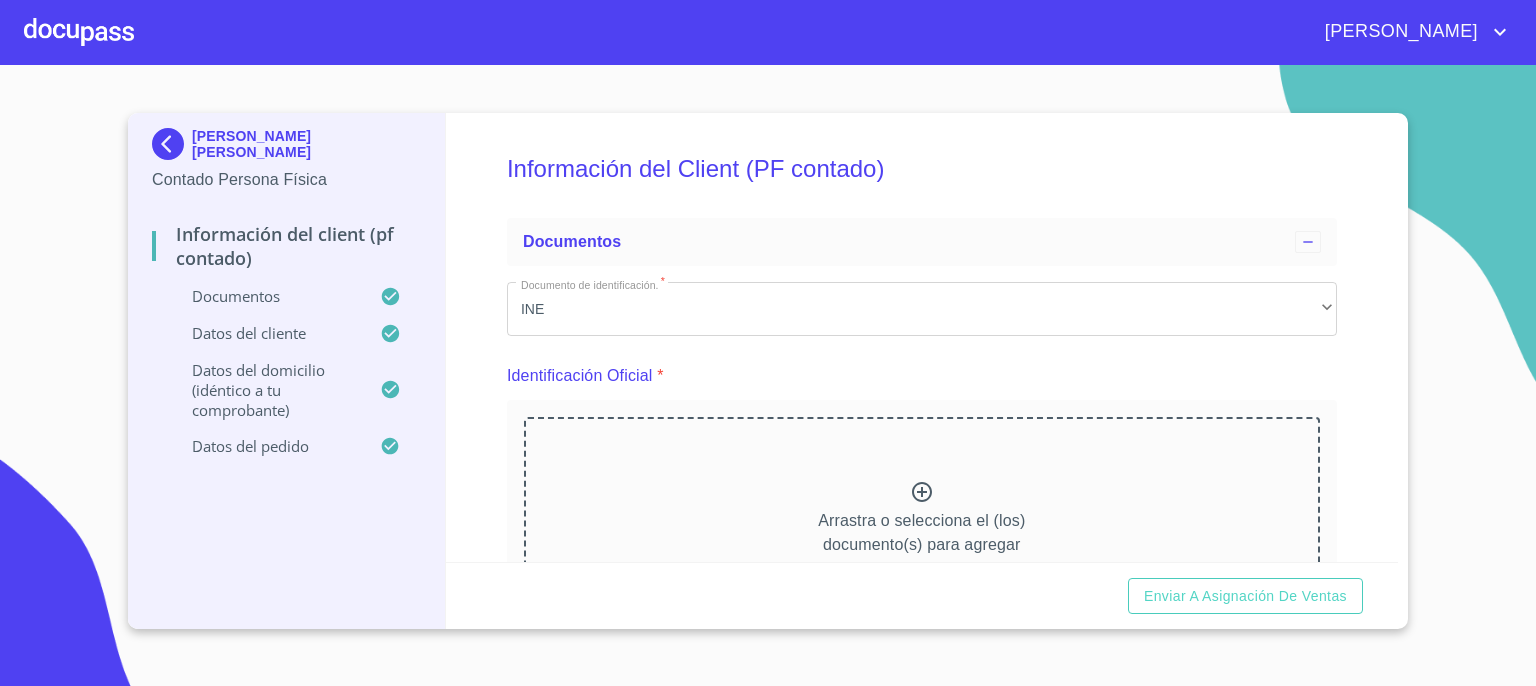scroll, scrollTop: 0, scrollLeft: 0, axis: both 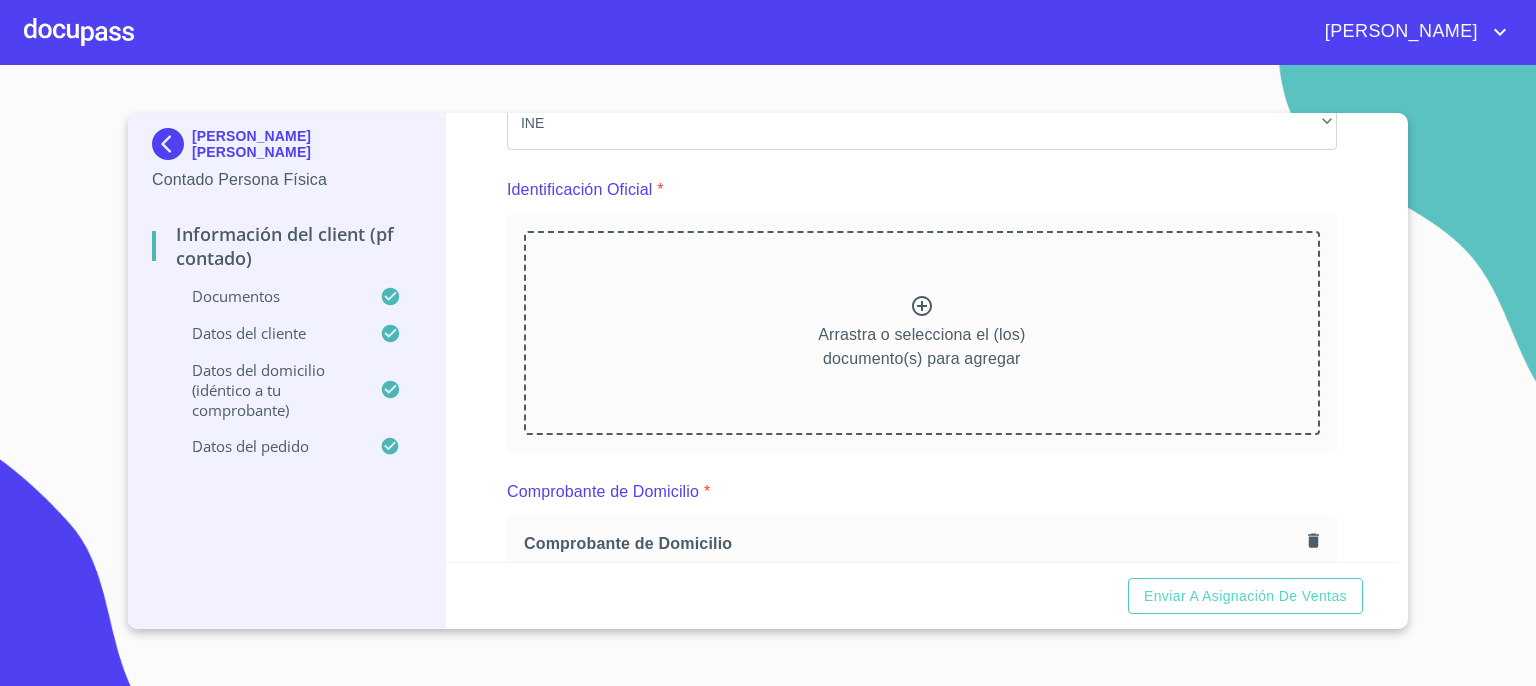 click 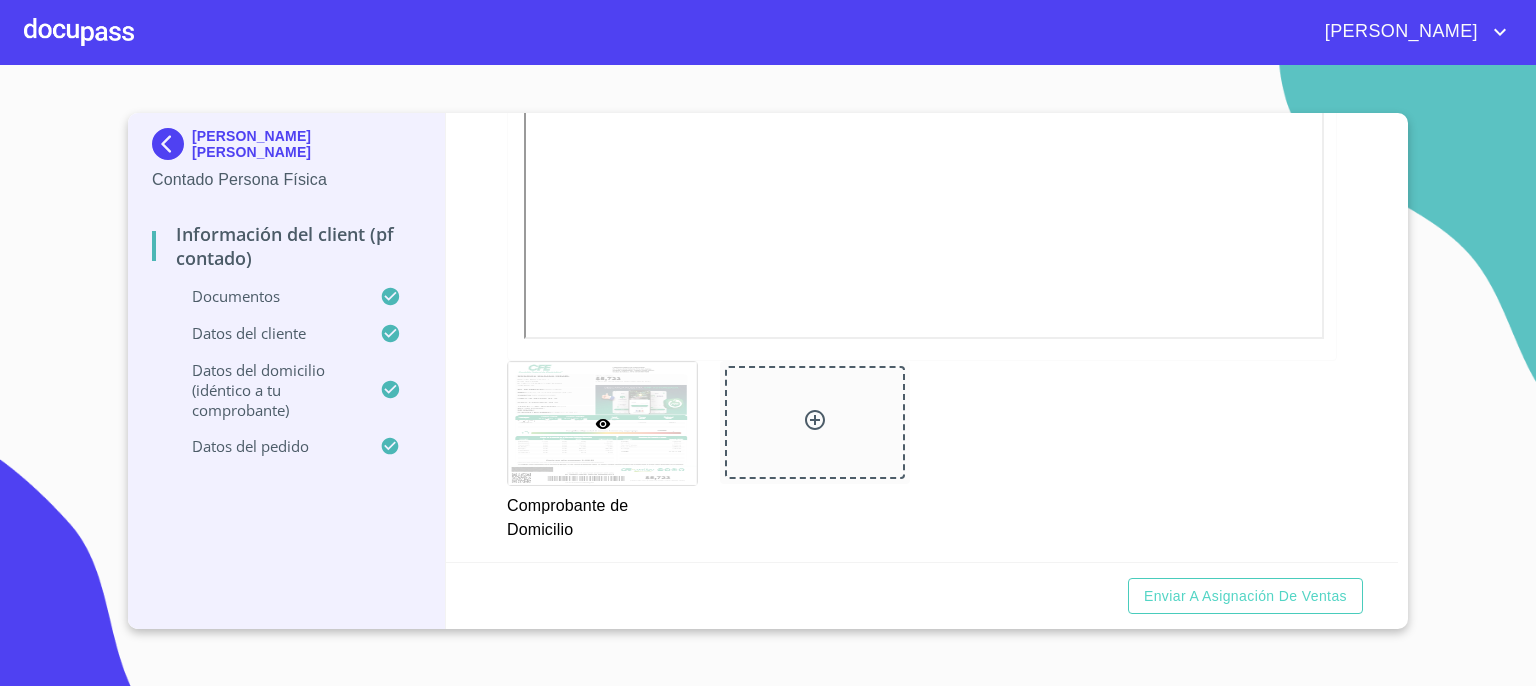 scroll, scrollTop: 1546, scrollLeft: 0, axis: vertical 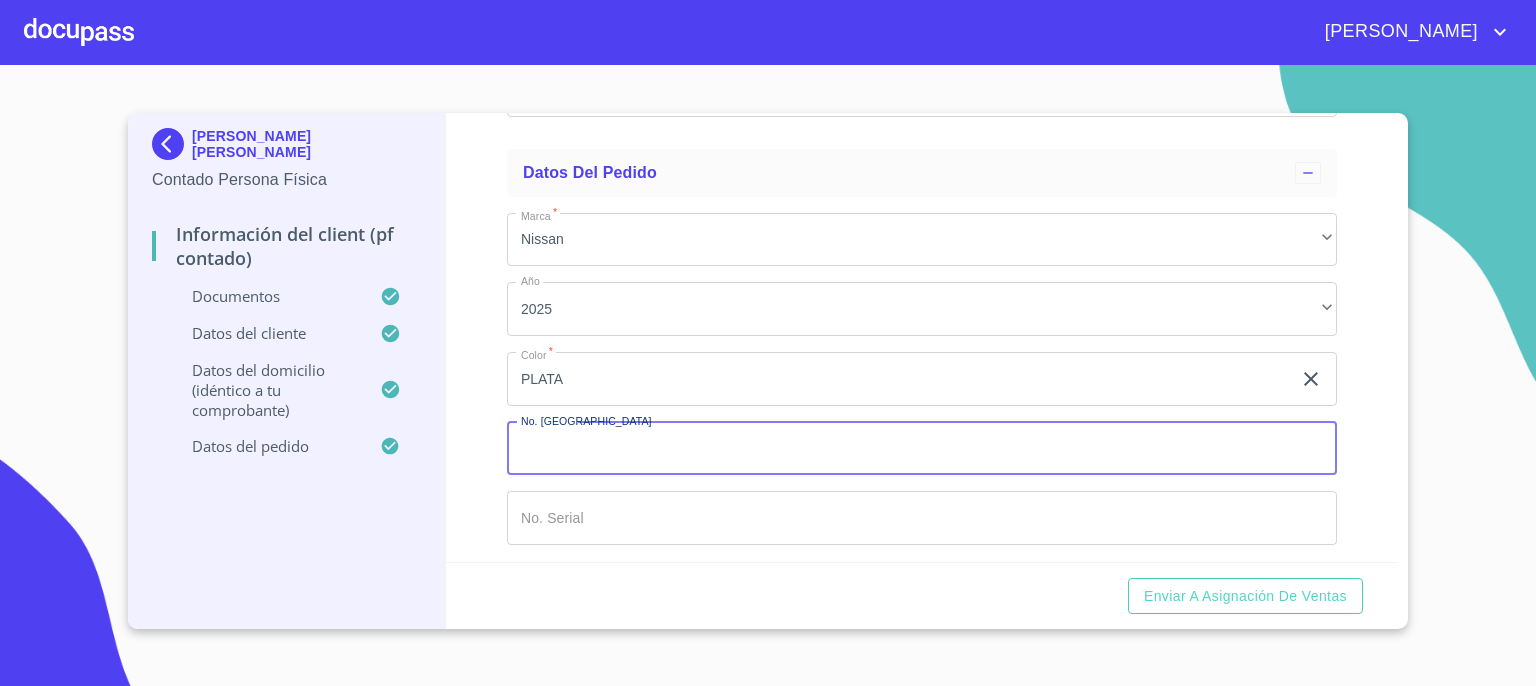 click on "Documento de identificación.   *" at bounding box center (922, 449) 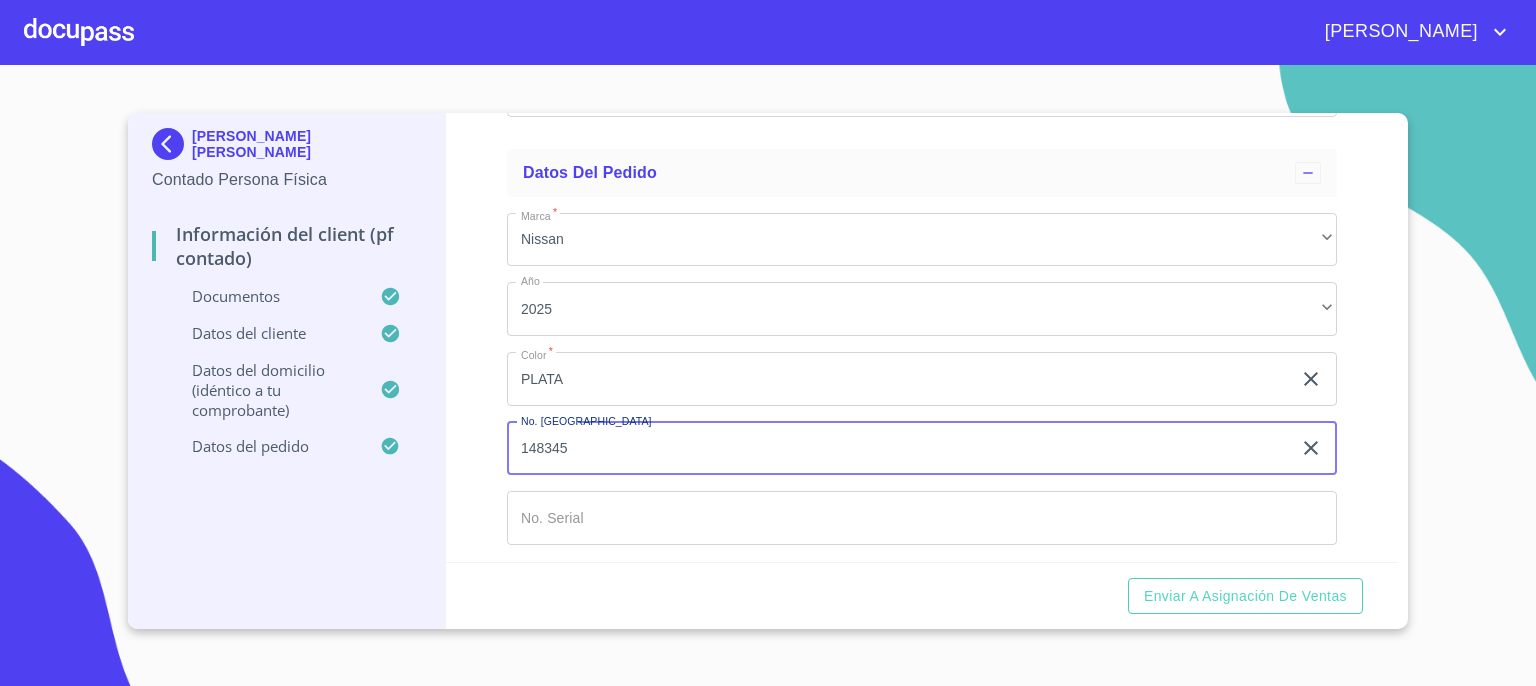 type on "148345" 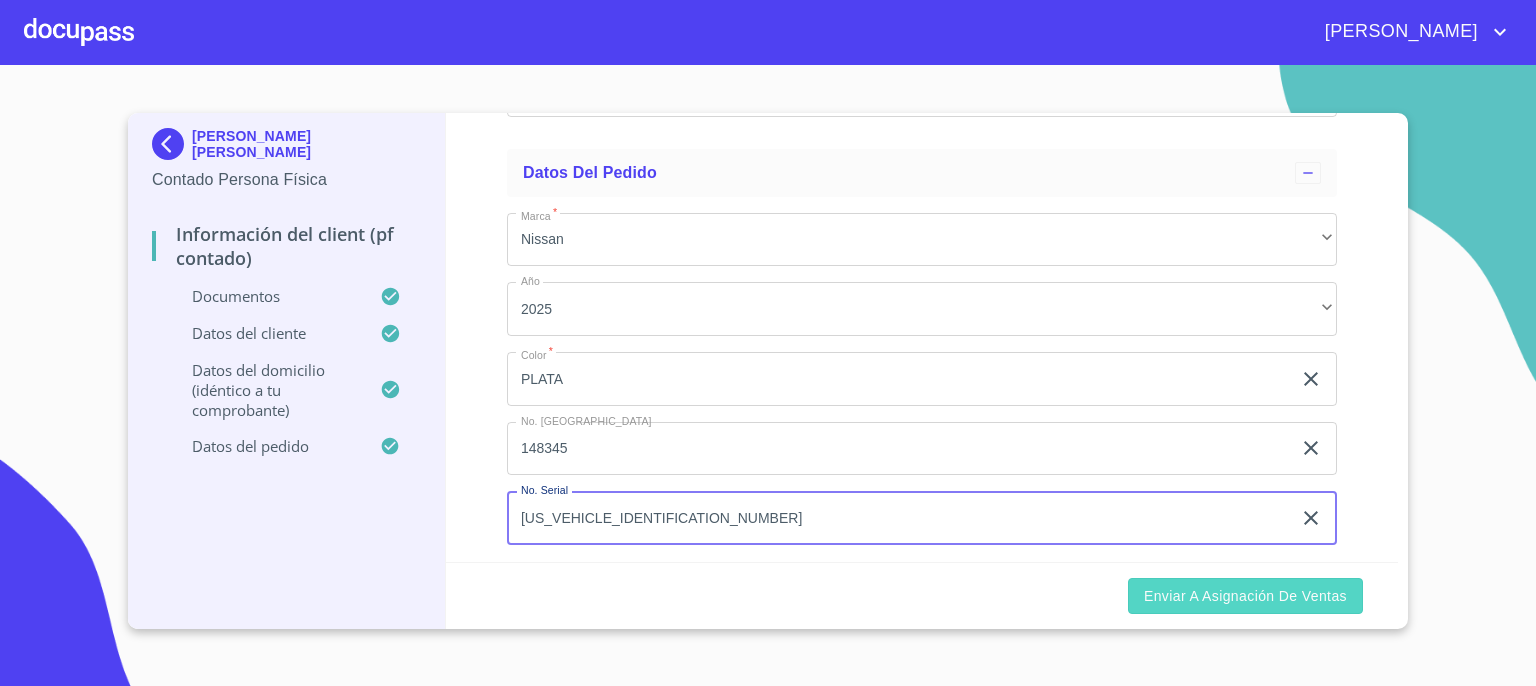 type on "[US_VEHICLE_IDENTIFICATION_NUMBER]" 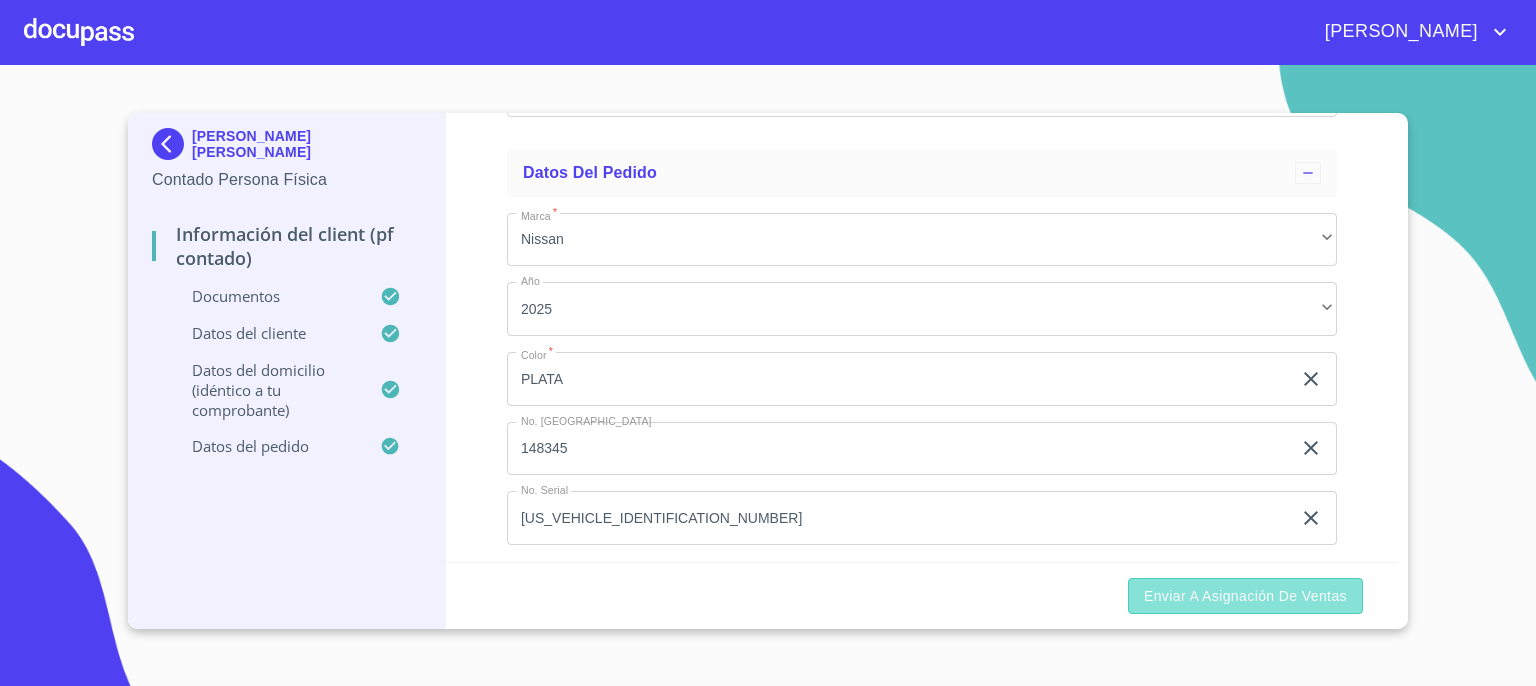 click on "Enviar a Asignación de Ventas" at bounding box center (1245, 596) 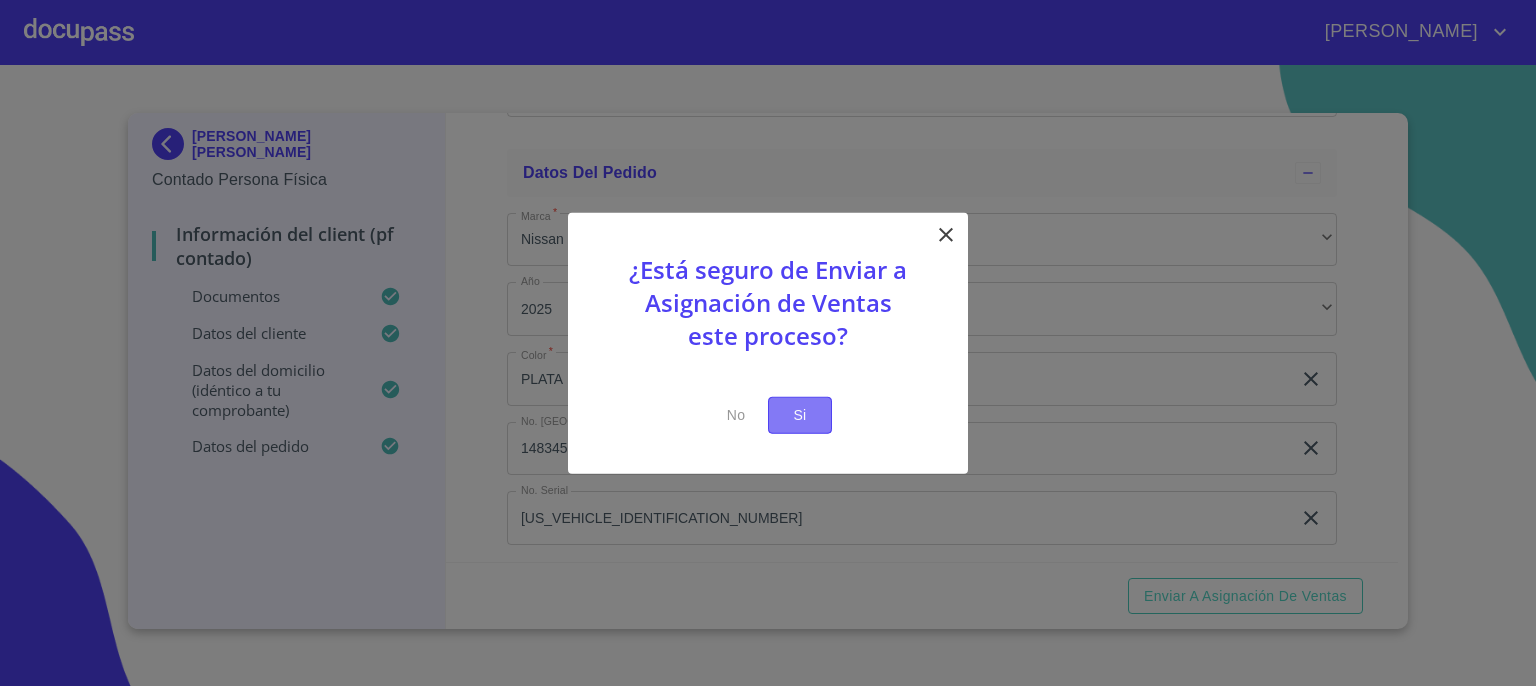 click on "Si" at bounding box center [800, 415] 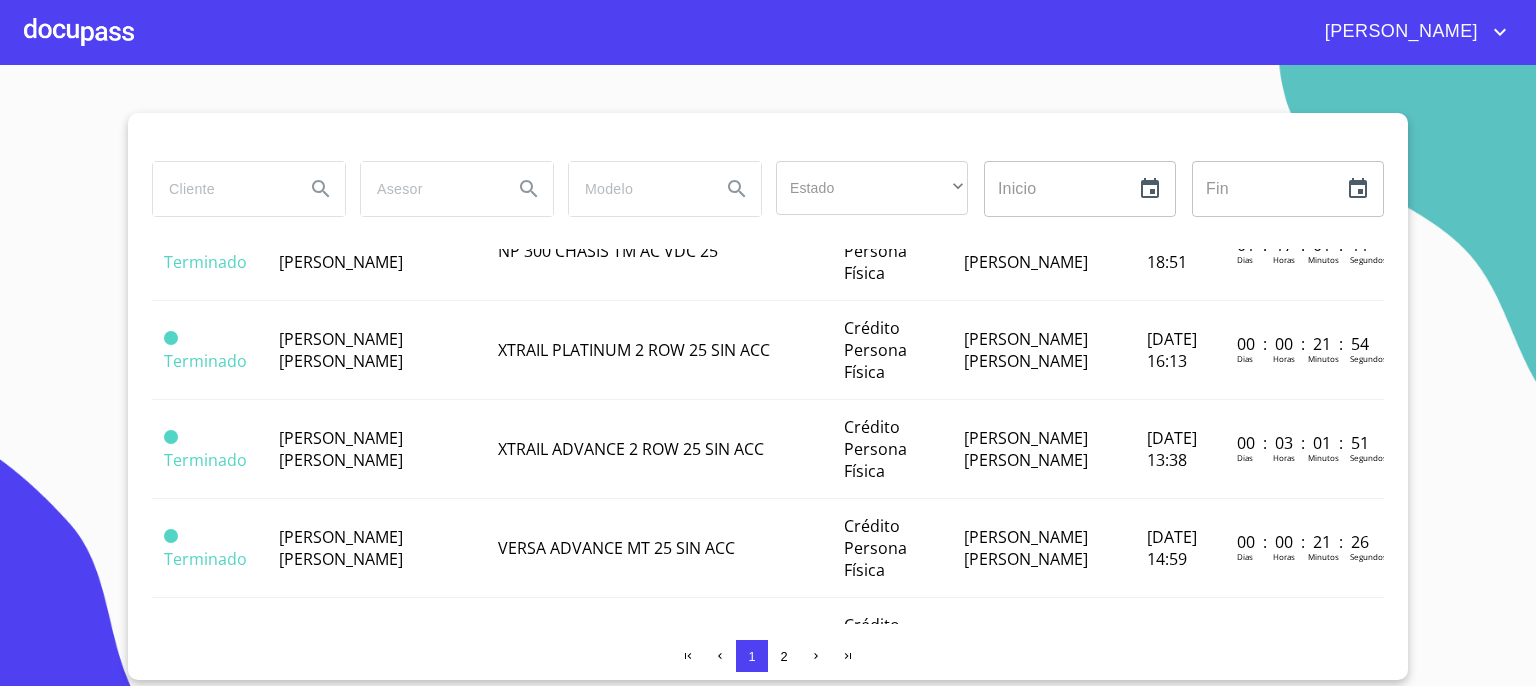 scroll, scrollTop: 454, scrollLeft: 0, axis: vertical 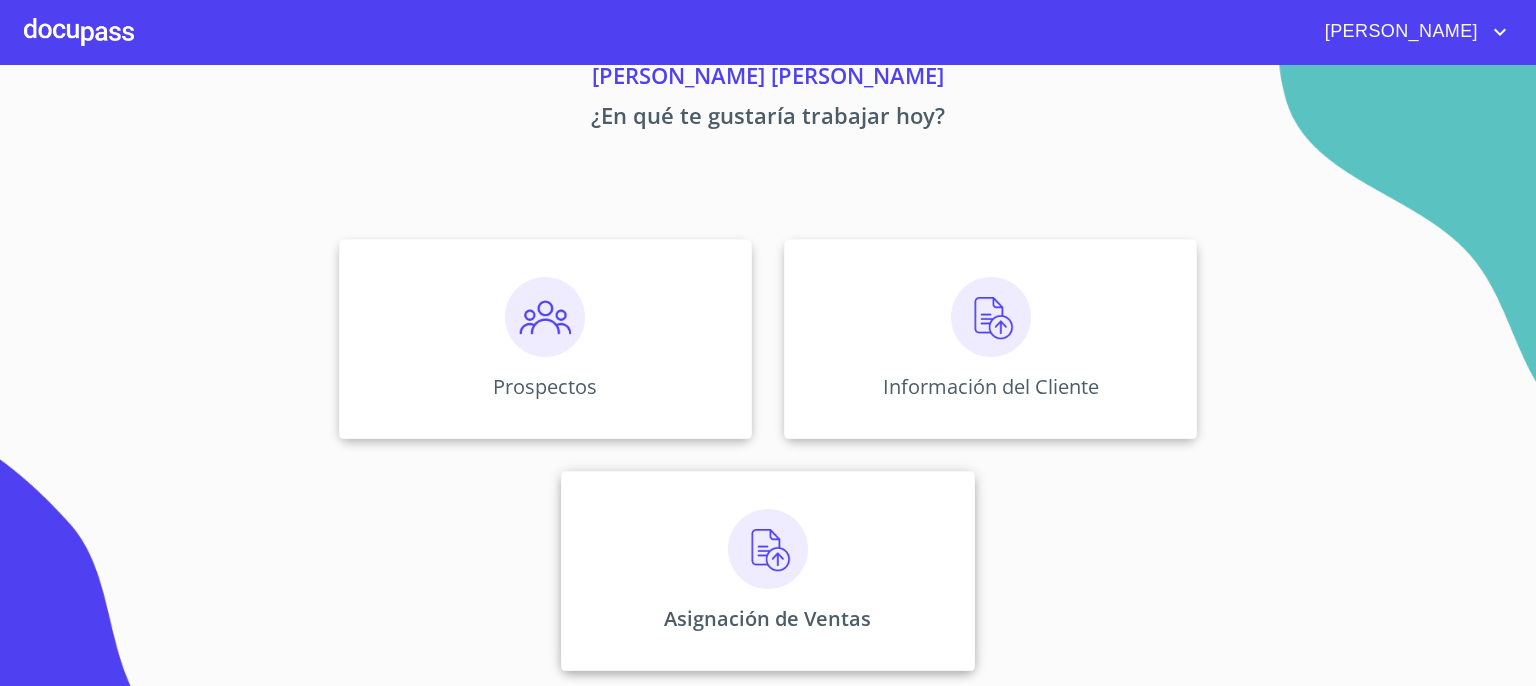 click at bounding box center [768, 549] 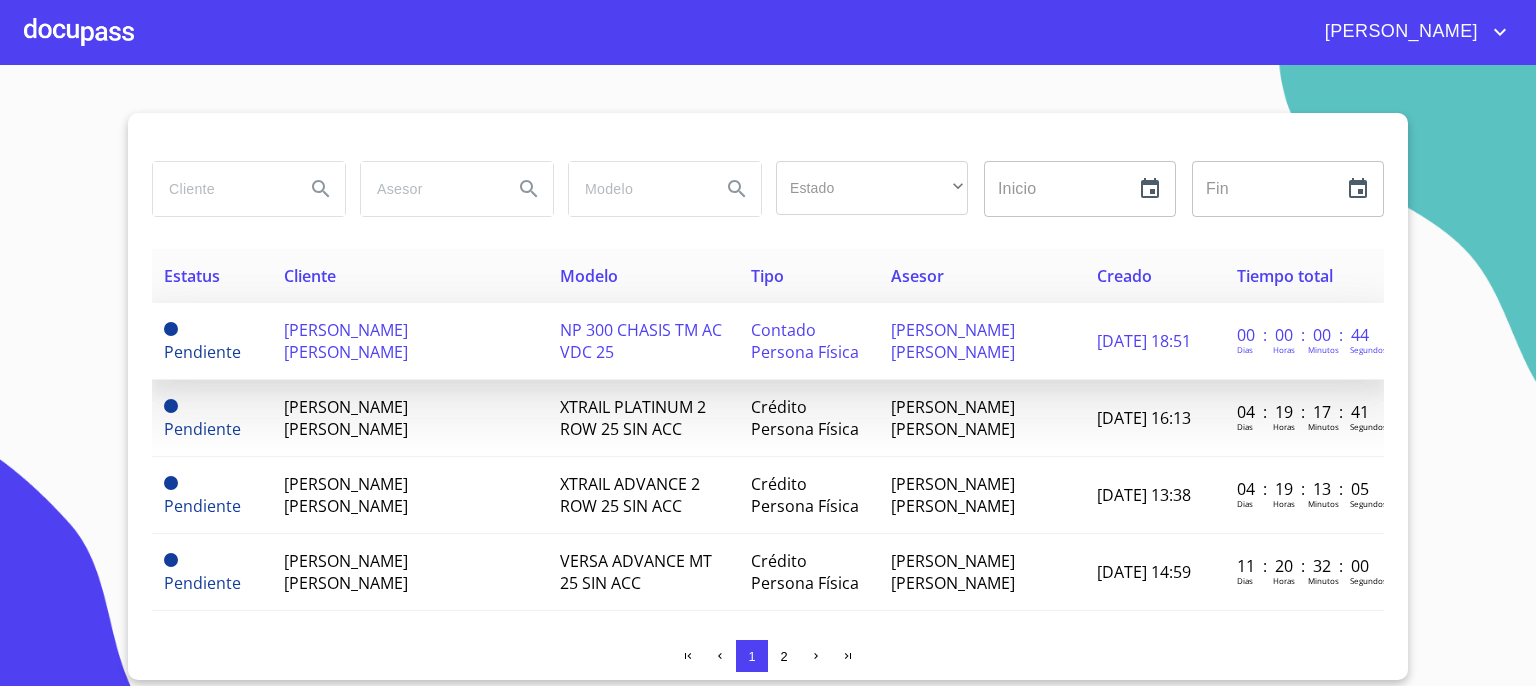 click on "[PERSON_NAME] [PERSON_NAME]" at bounding box center (410, 341) 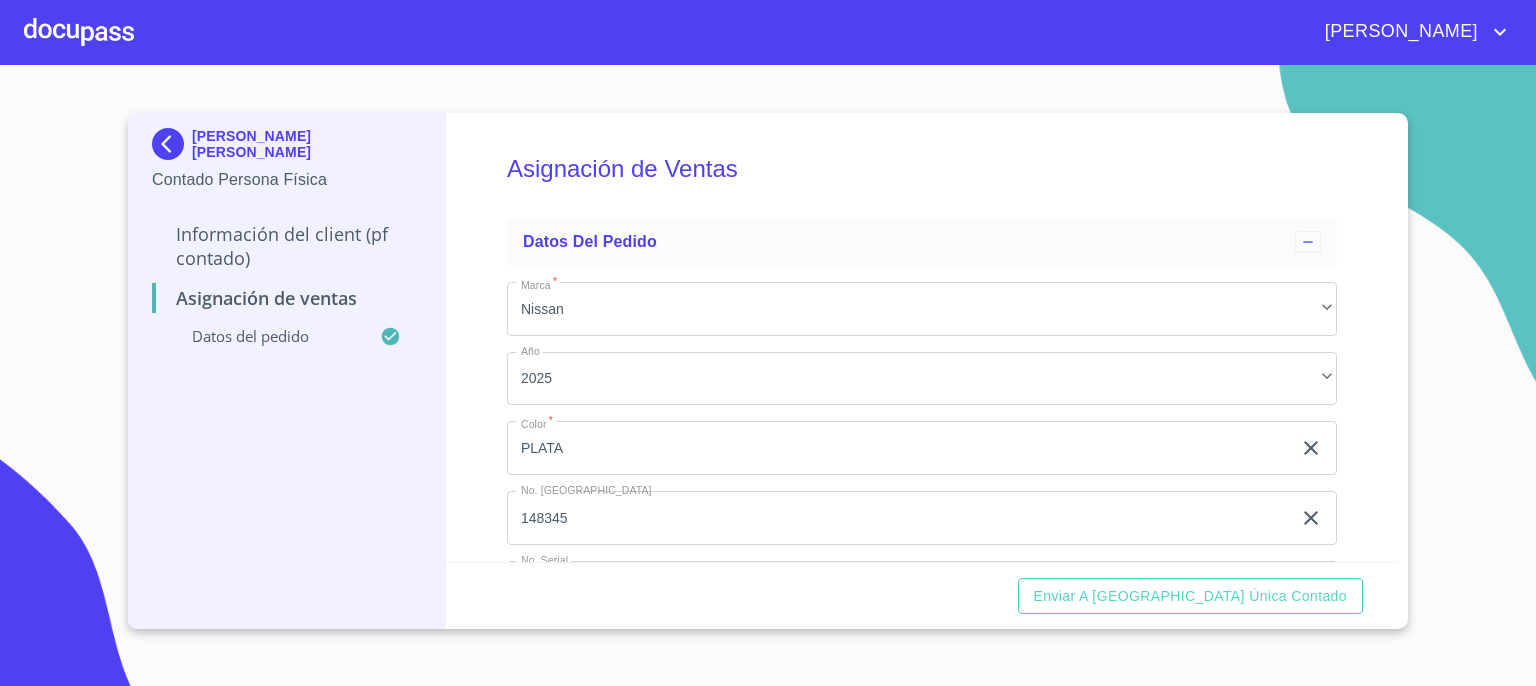 scroll, scrollTop: 91, scrollLeft: 0, axis: vertical 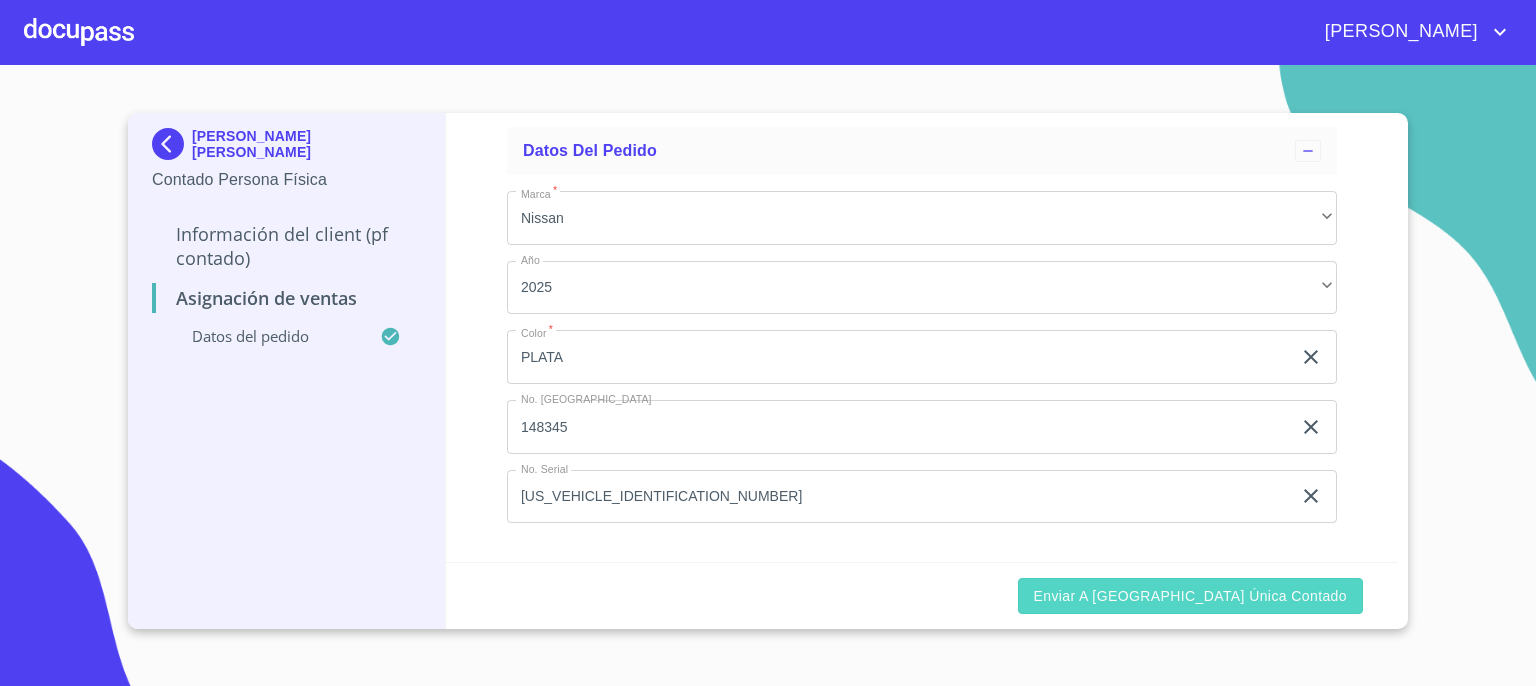 click on "Enviar a Ventanilla única contado" at bounding box center (1191, 596) 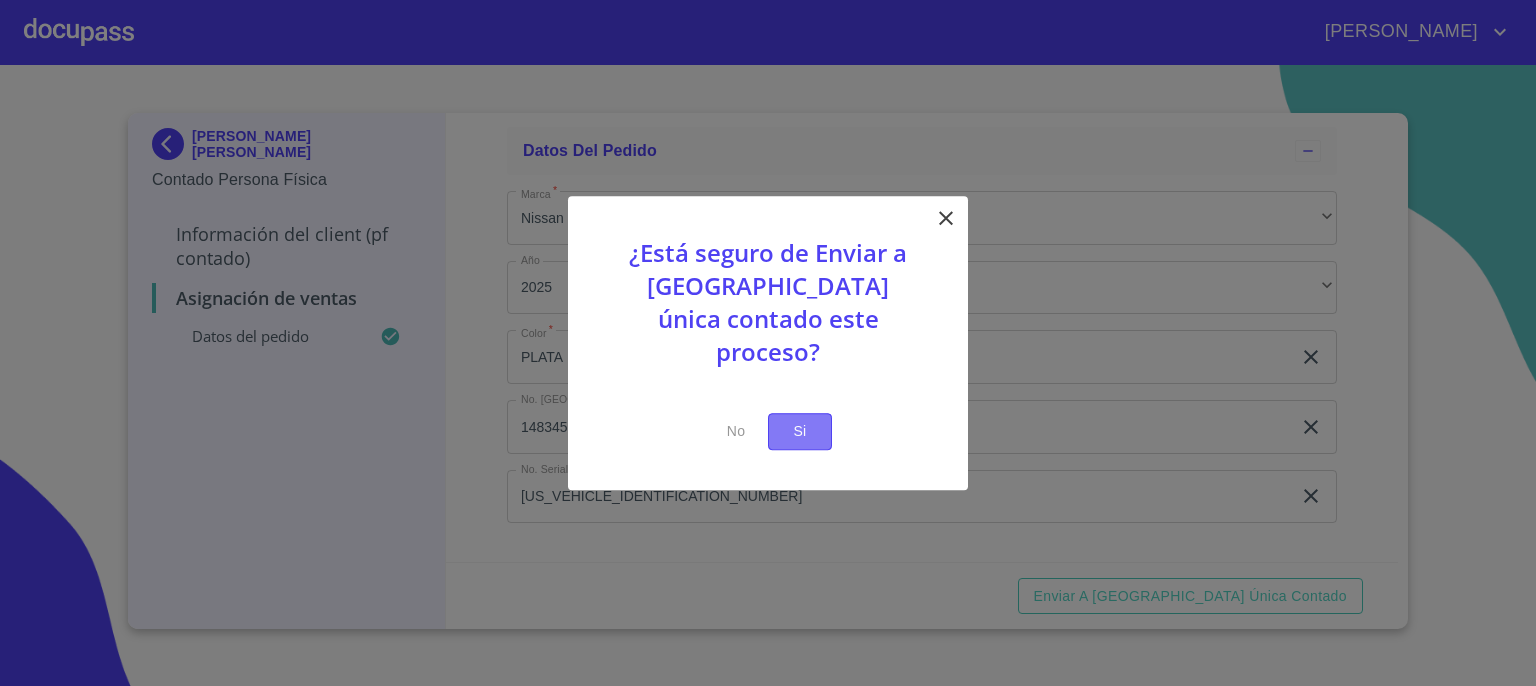 click on "Si" at bounding box center (800, 431) 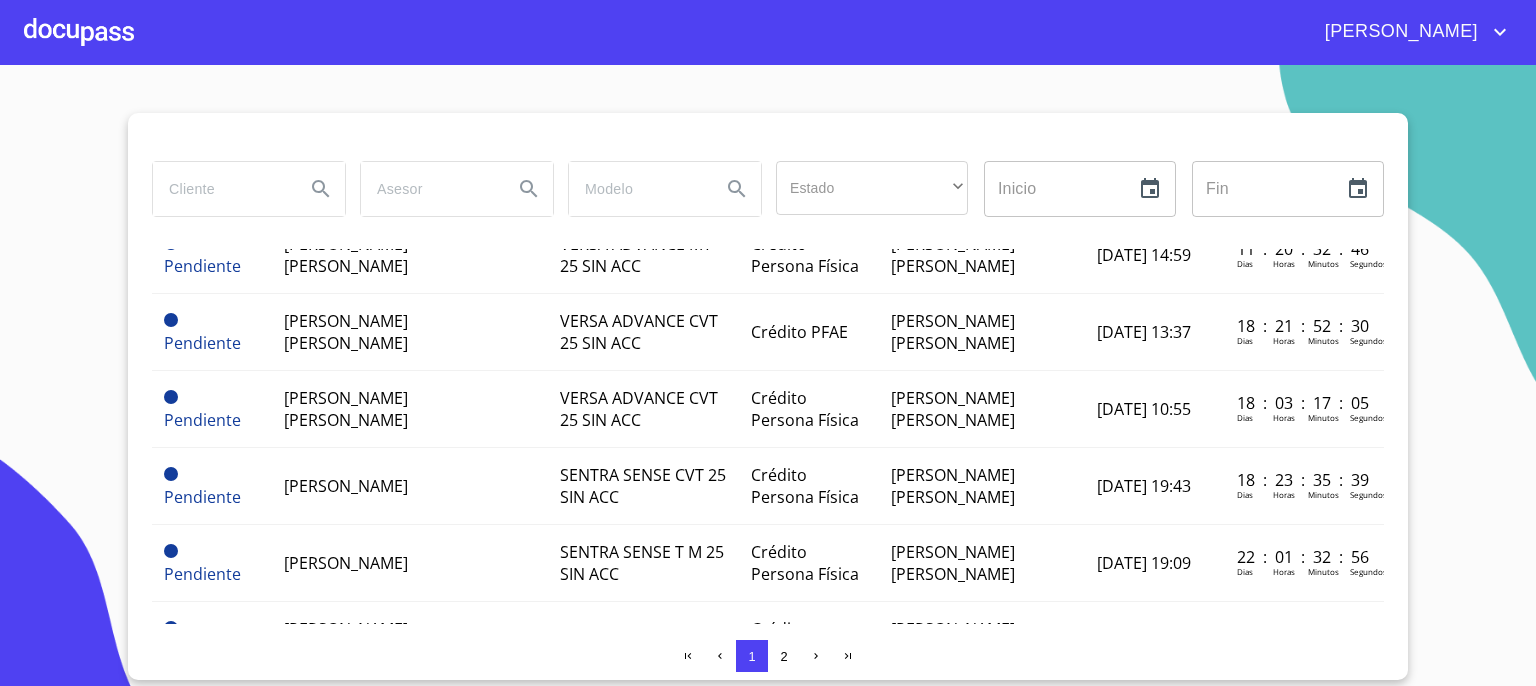 scroll, scrollTop: 280, scrollLeft: 0, axis: vertical 